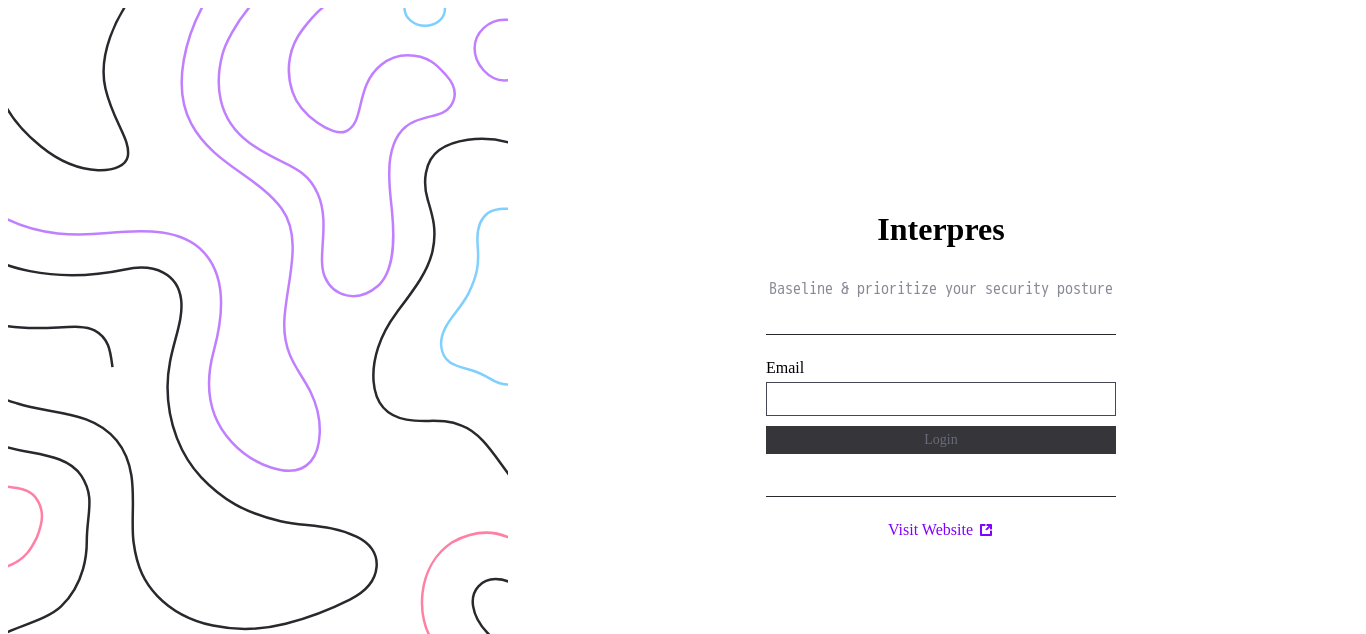 click on "**********" at bounding box center (941, 399) 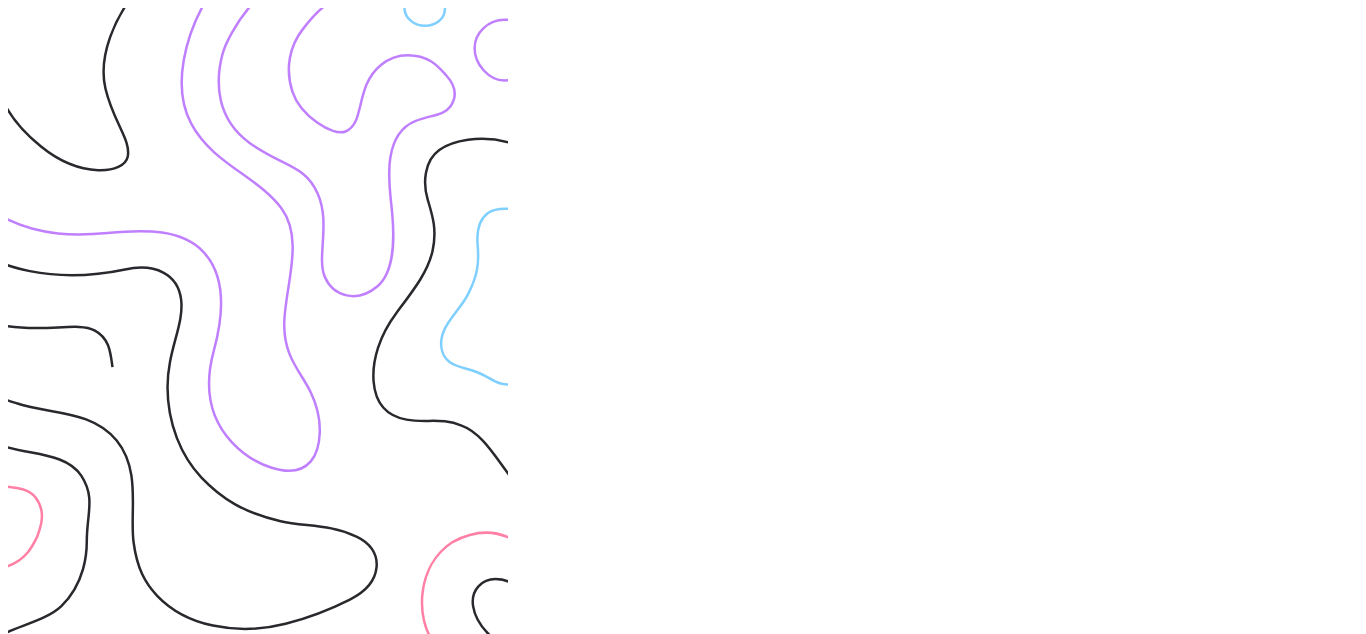 scroll, scrollTop: 0, scrollLeft: 0, axis: both 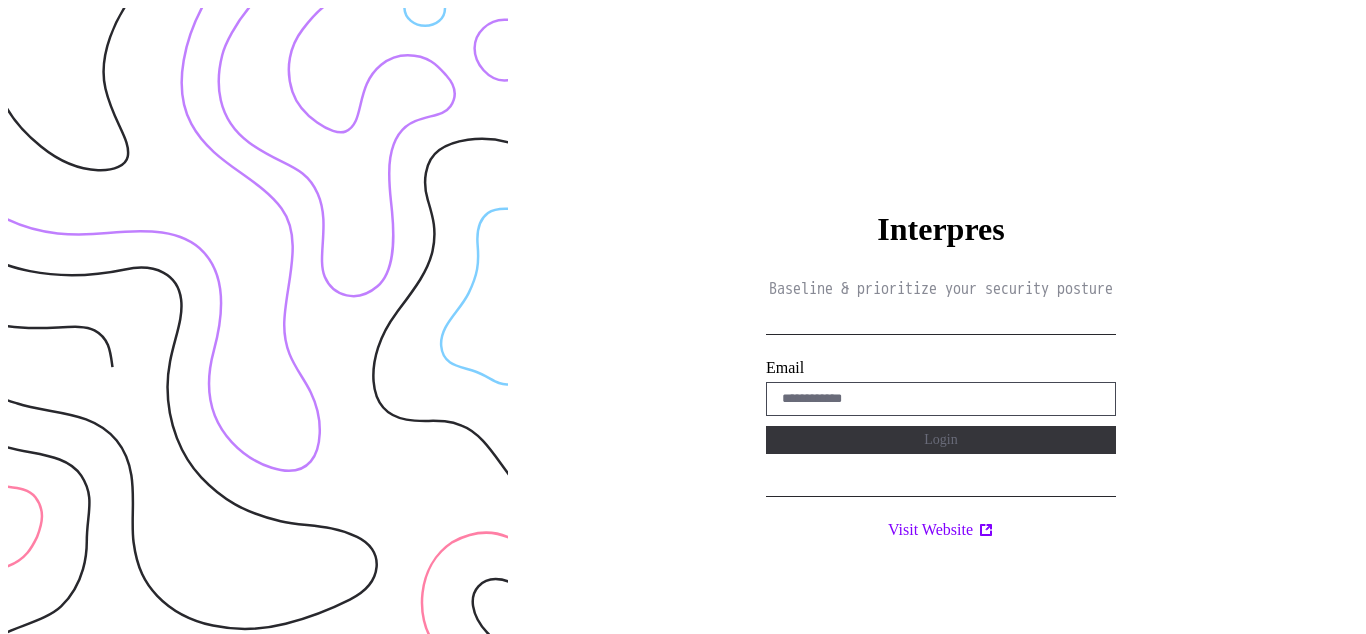 click on "Interpres Baseline & prioritize your security posture Email Login Visit Website" at bounding box center [941, 325] 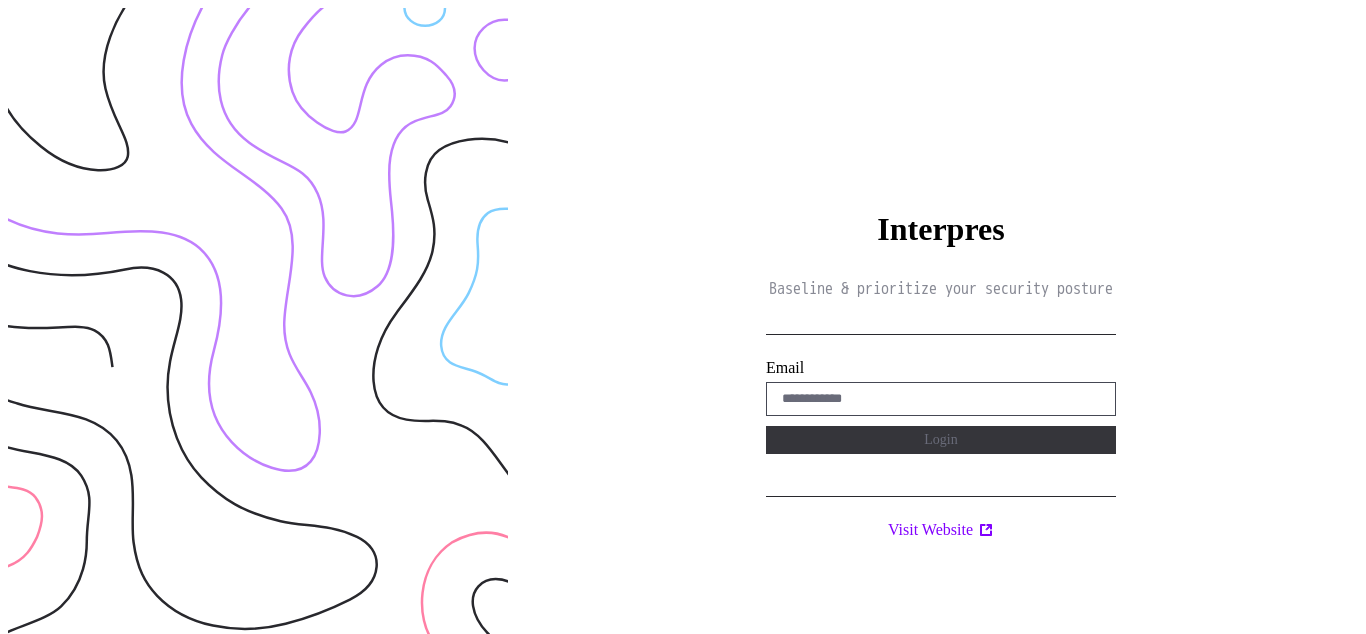 scroll, scrollTop: 0, scrollLeft: 0, axis: both 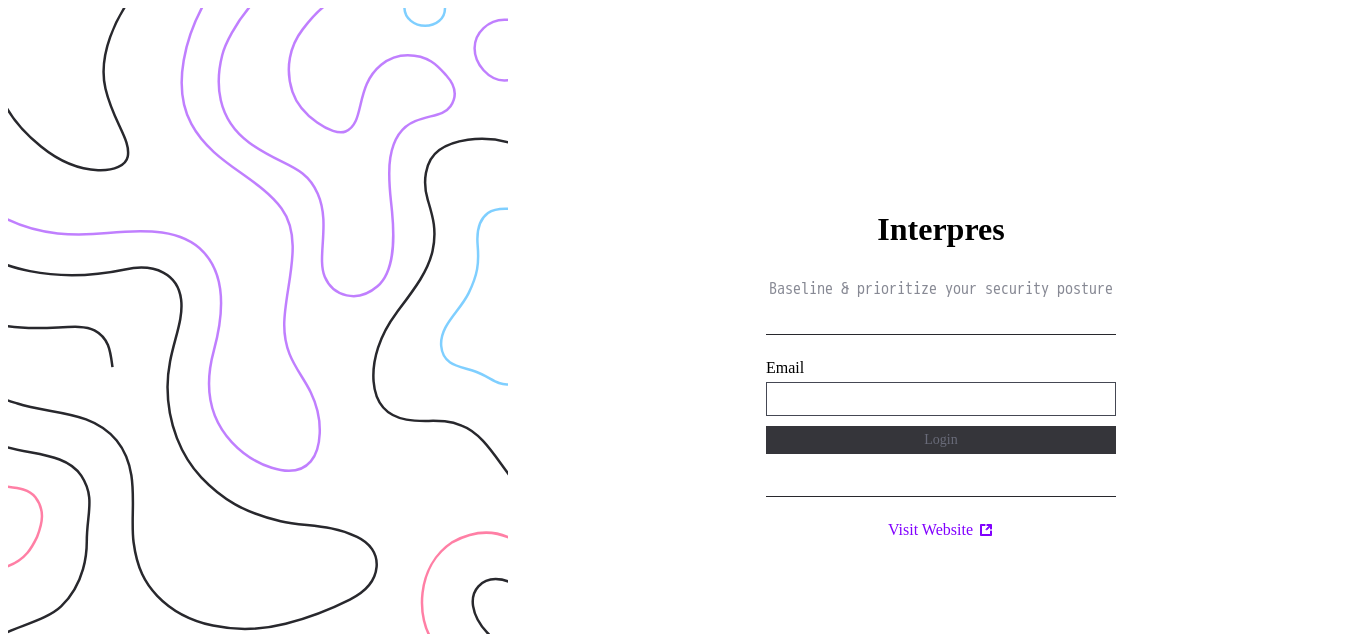 type on "**********" 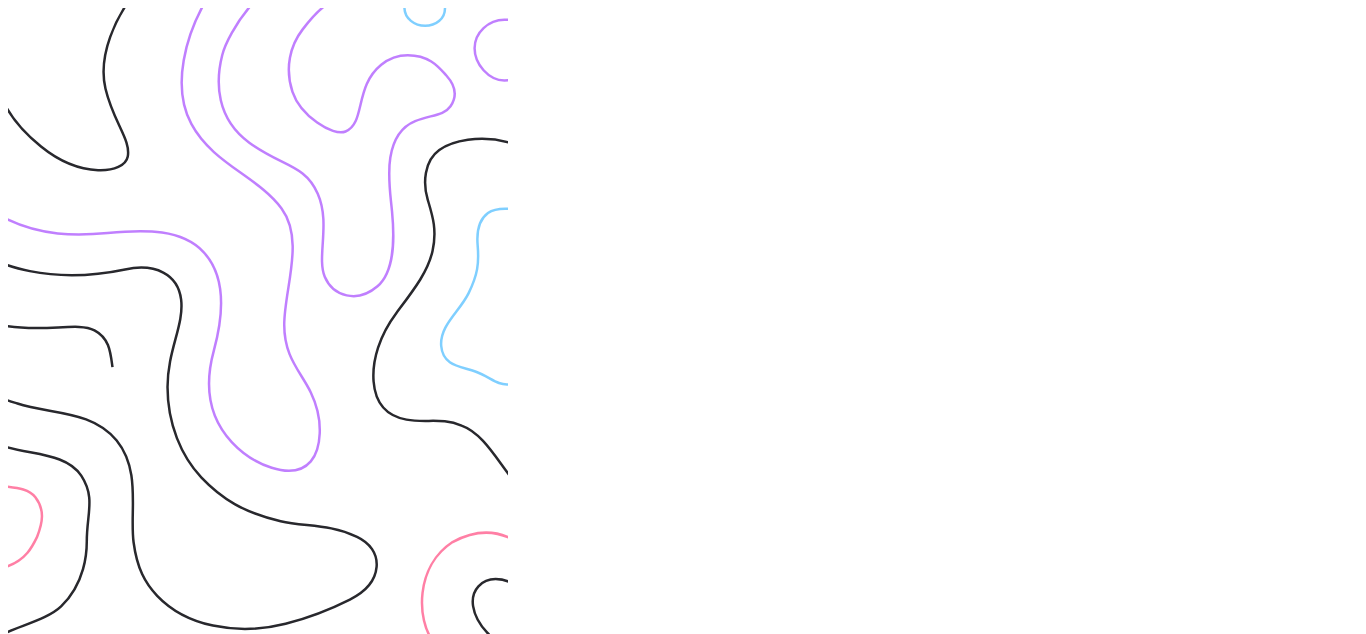 scroll, scrollTop: 0, scrollLeft: 0, axis: both 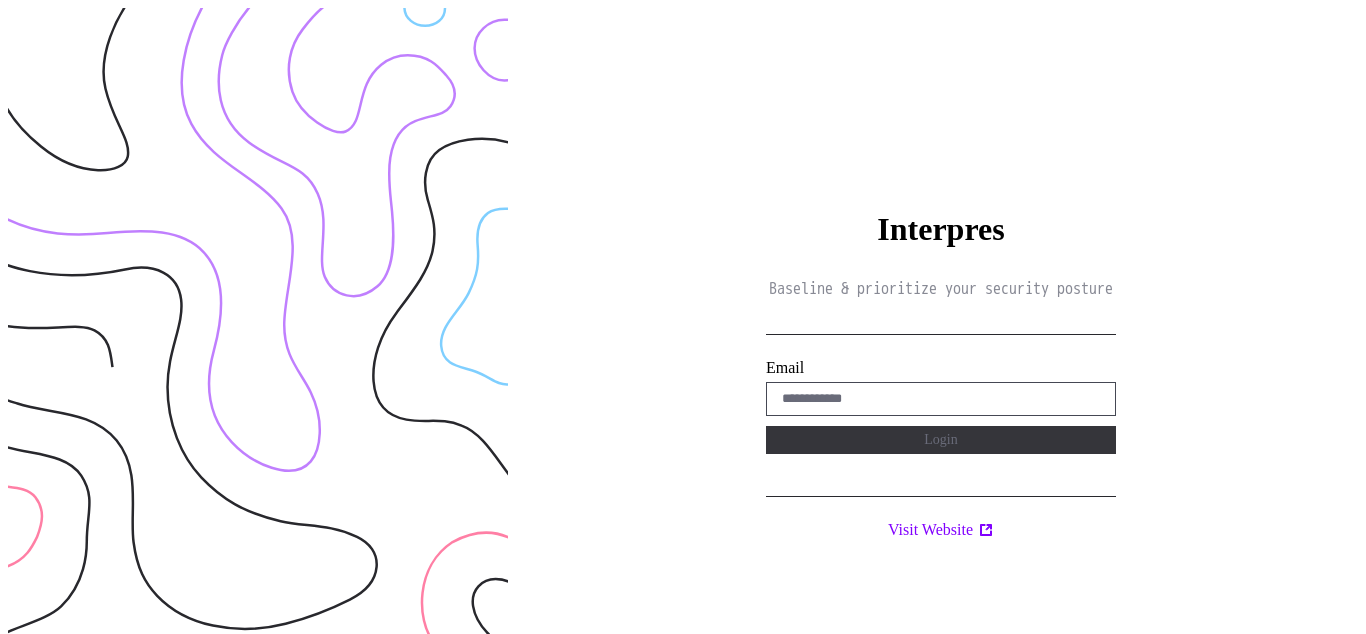 click on "Interpres Baseline & prioritize your security posture Email Login Visit Website" at bounding box center (941, 325) 